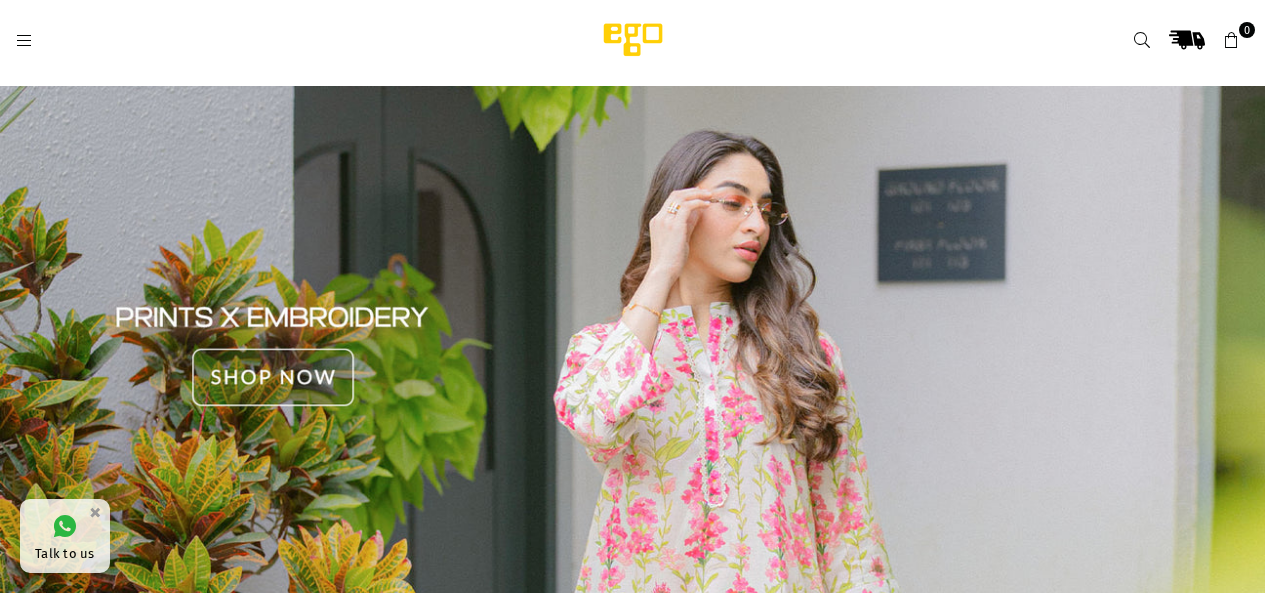 scroll, scrollTop: 0, scrollLeft: 0, axis: both 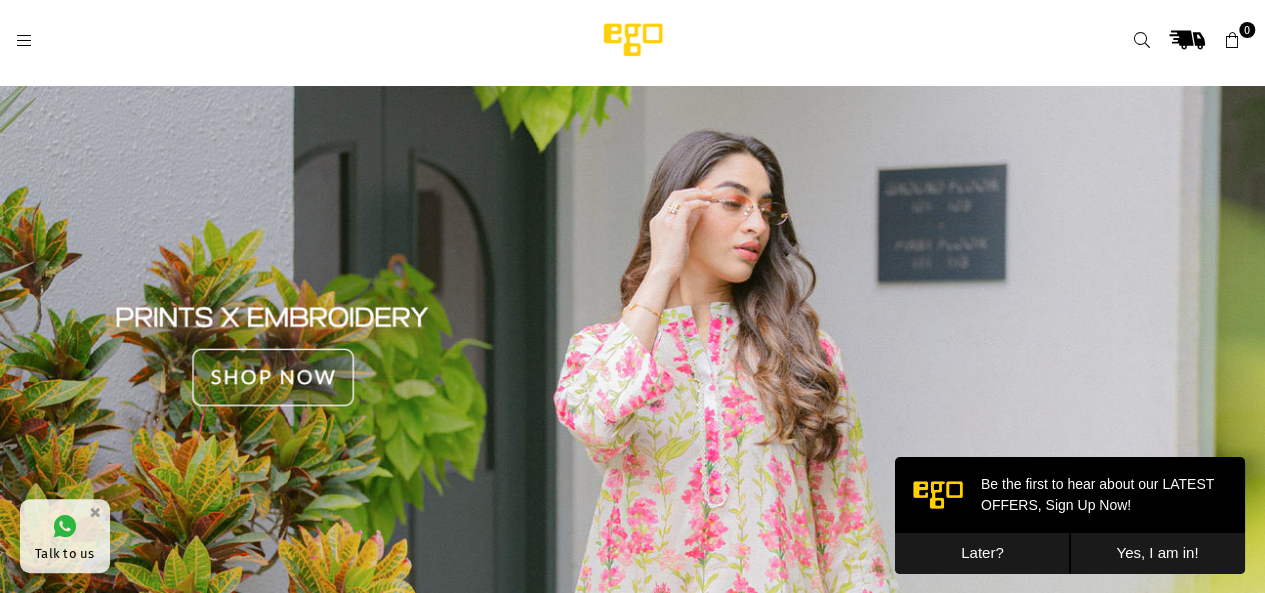 click at bounding box center (24, 41) 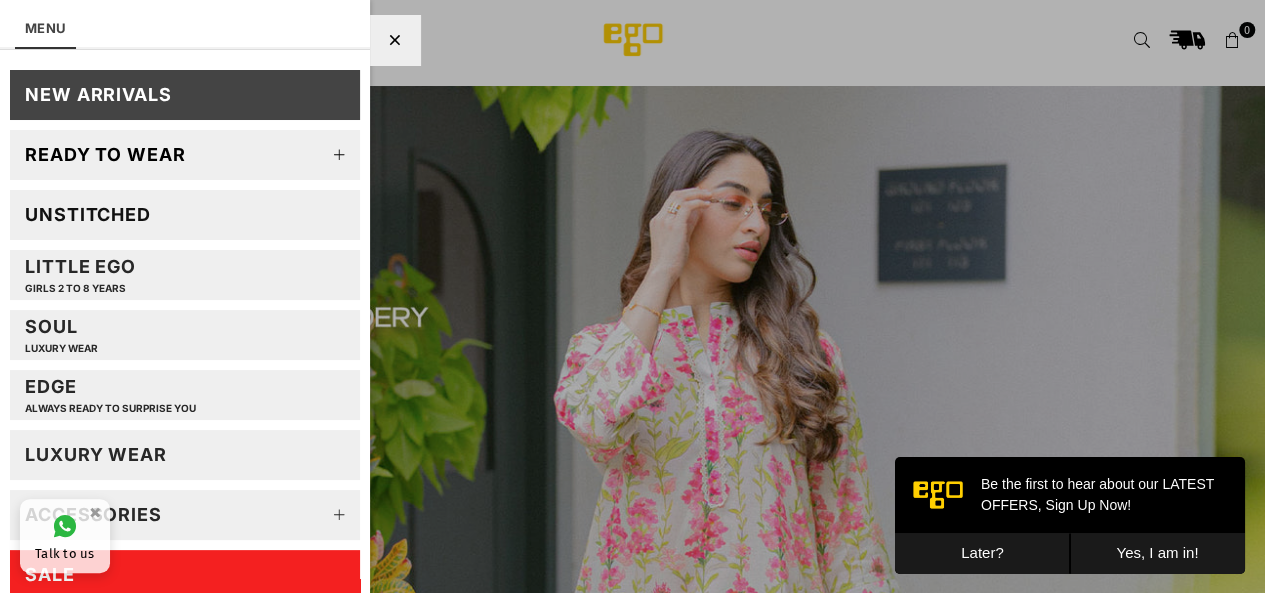 click at bounding box center (340, 155) 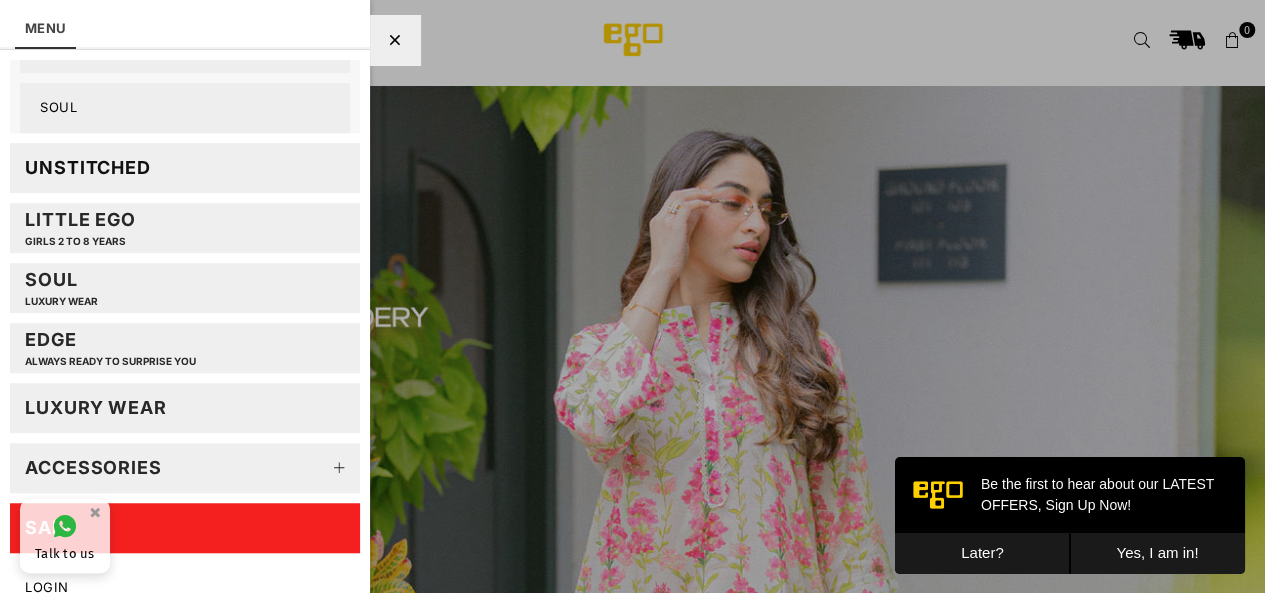 scroll, scrollTop: 668, scrollLeft: 0, axis: vertical 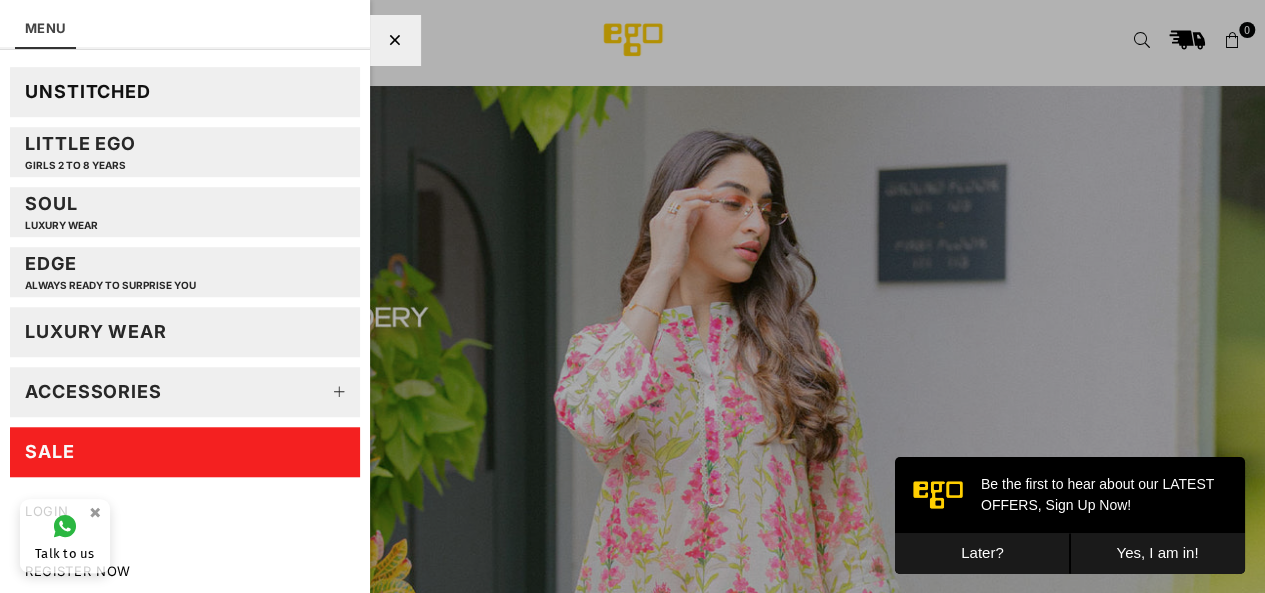 click on "Accessories" at bounding box center [185, 392] 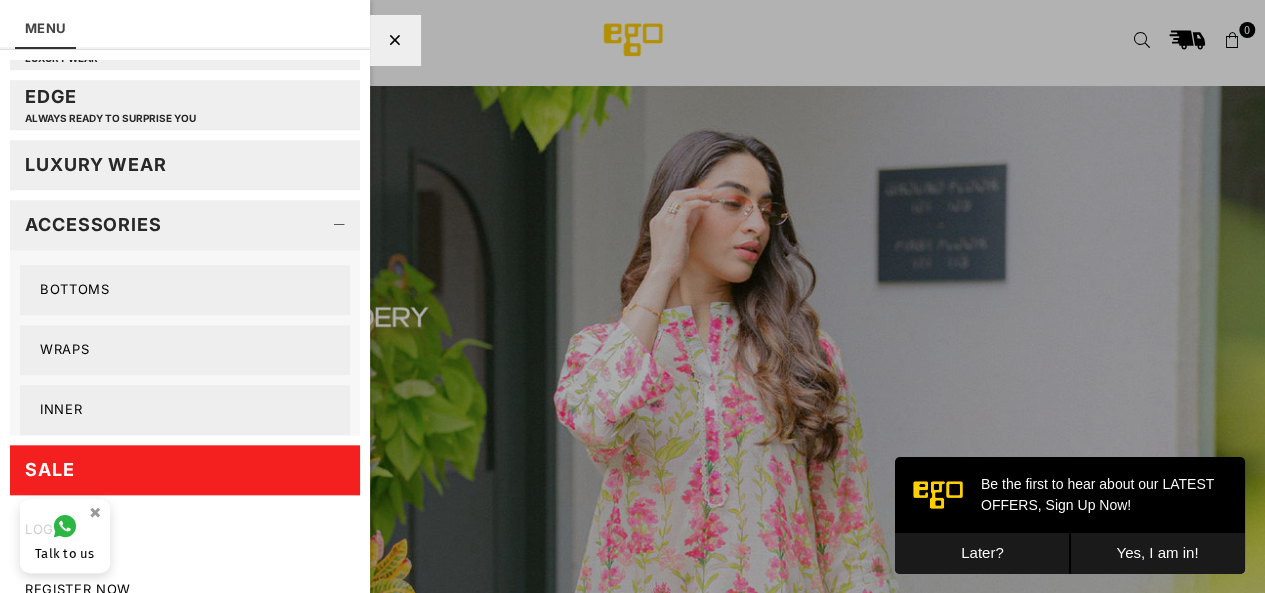 scroll, scrollTop: 836, scrollLeft: 0, axis: vertical 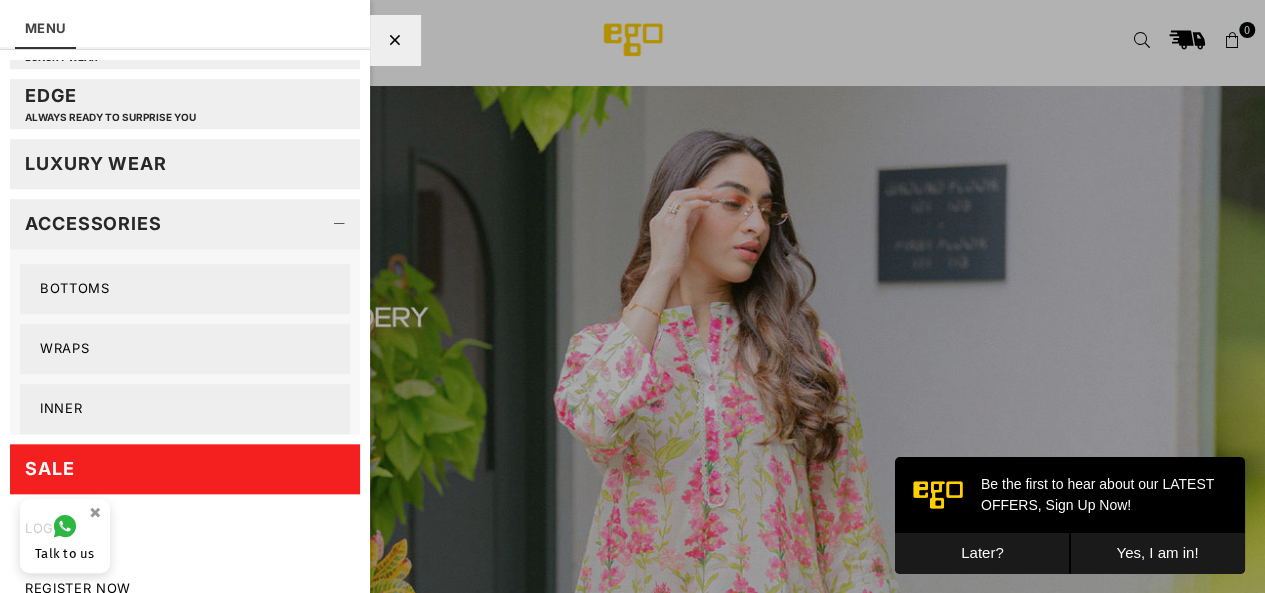 click on "Bottoms" at bounding box center (185, 289) 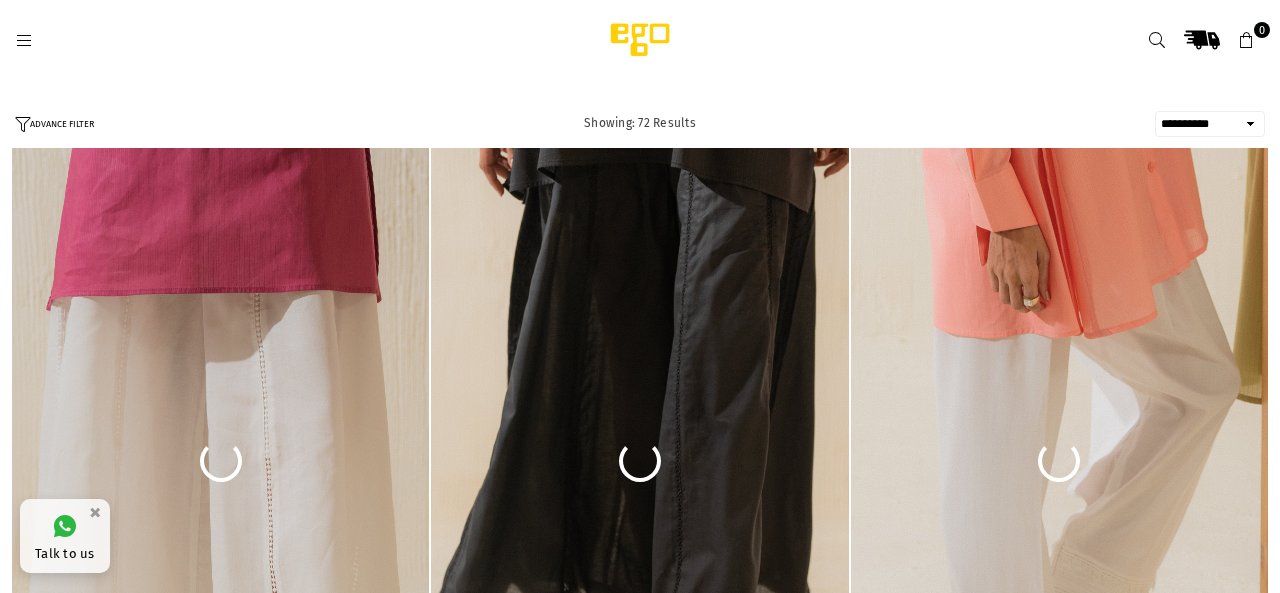 select on "**********" 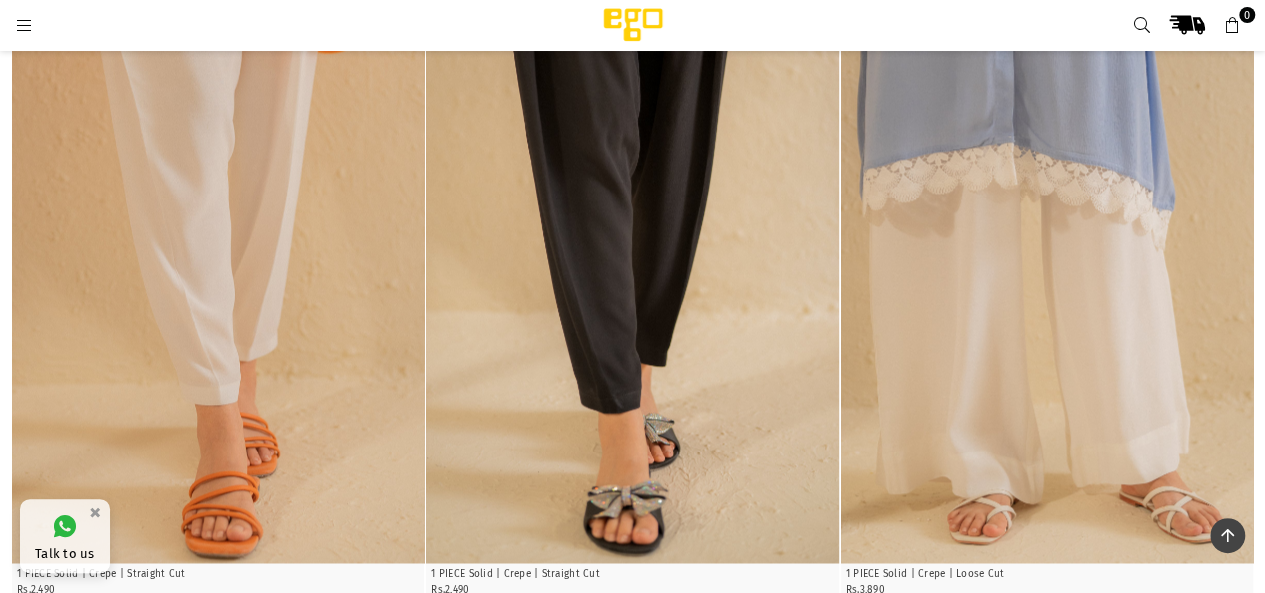 scroll, scrollTop: 0, scrollLeft: 0, axis: both 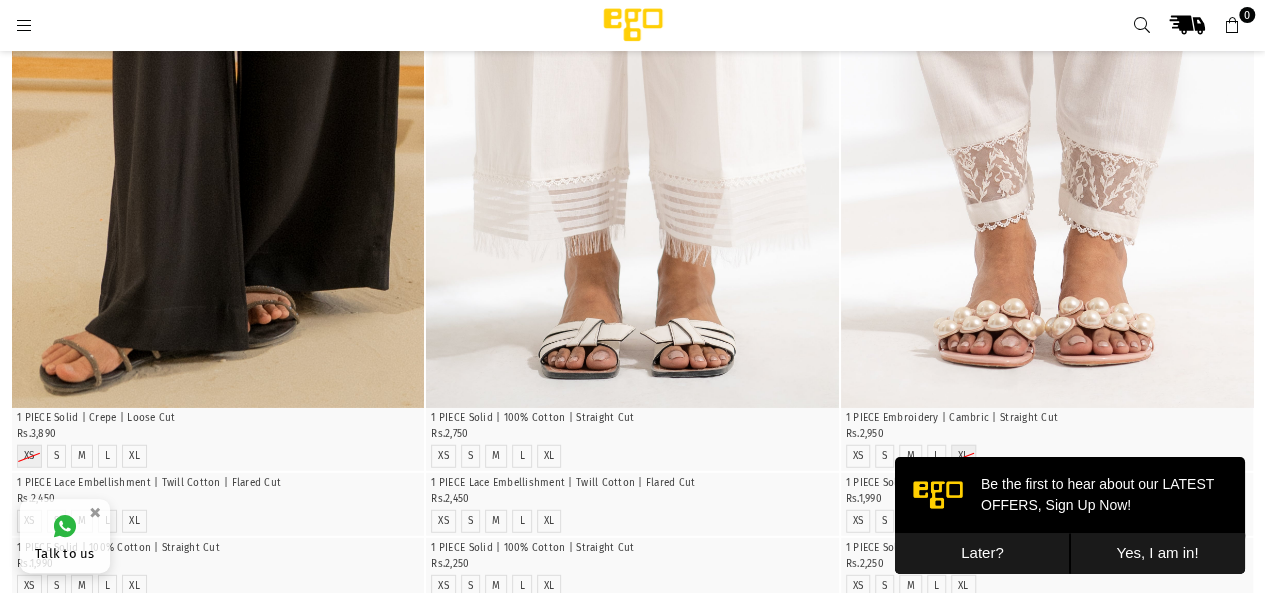 click at bounding box center [632, 99] 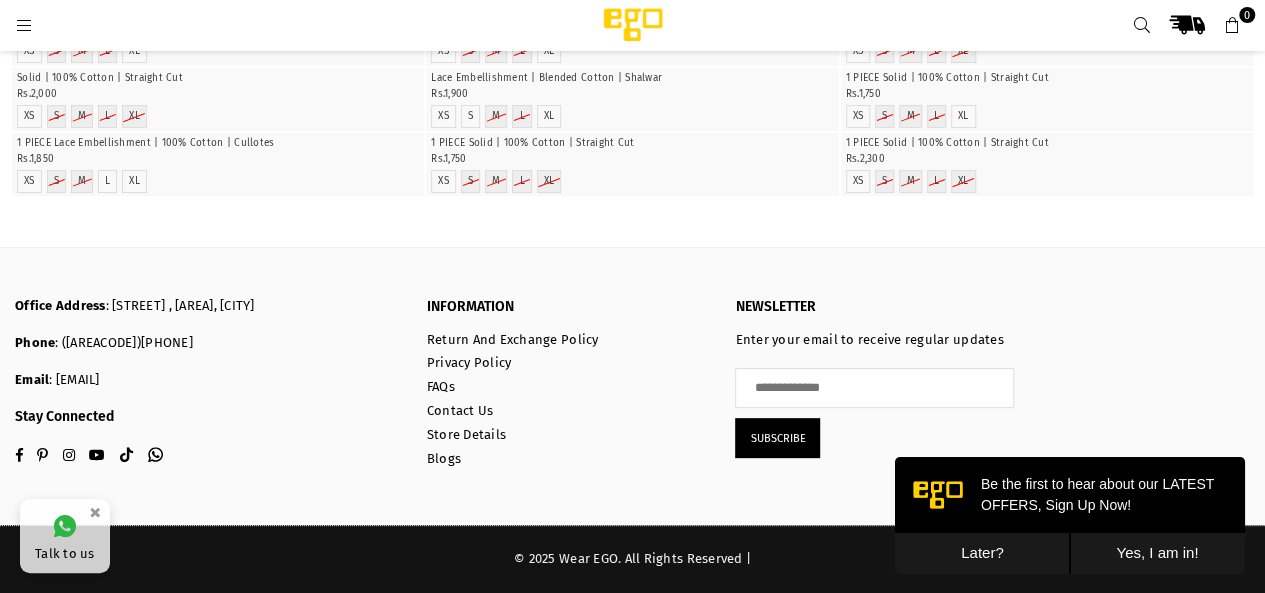 scroll, scrollTop: 14875, scrollLeft: 0, axis: vertical 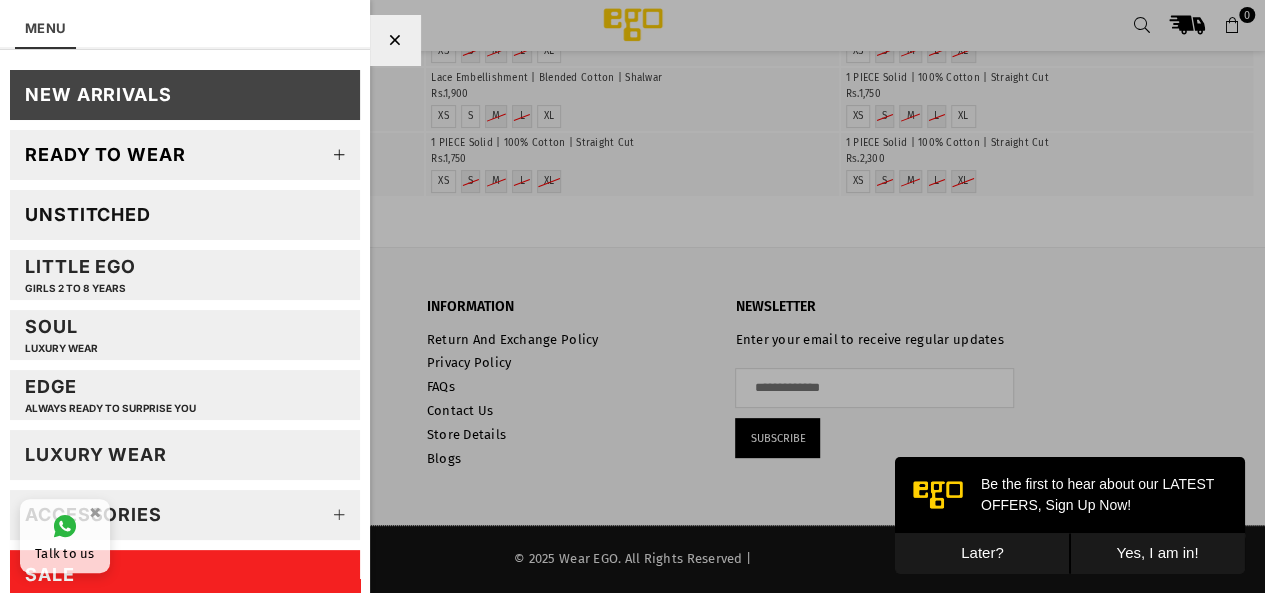 click on "Accessories" at bounding box center (185, 515) 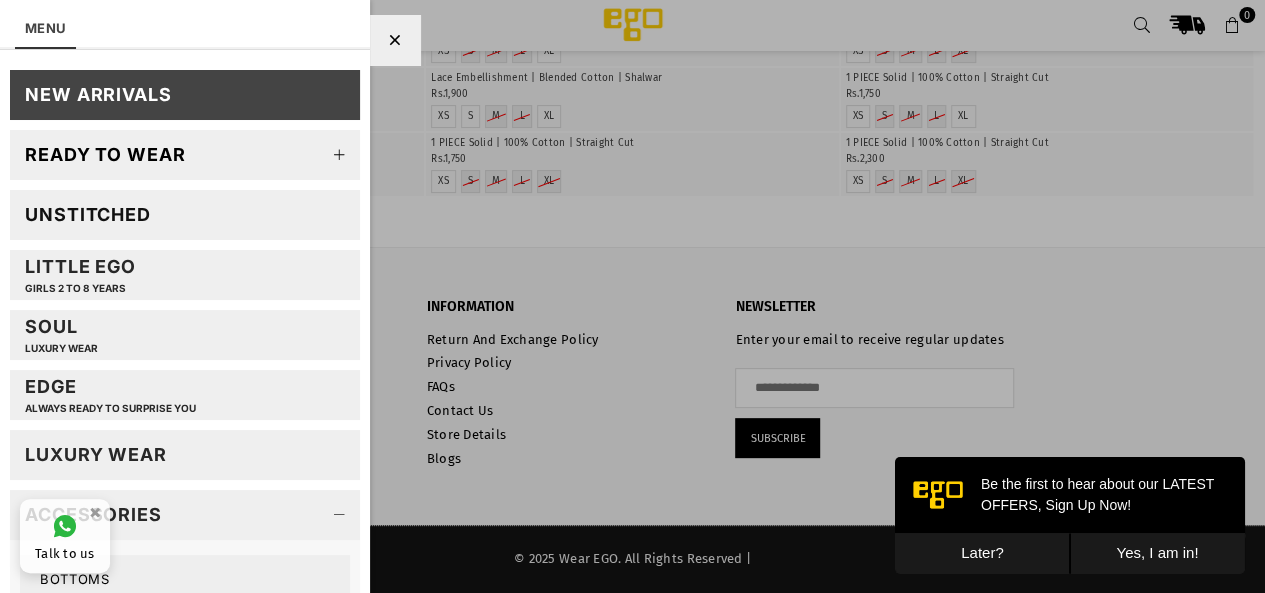 scroll, scrollTop: 251, scrollLeft: 0, axis: vertical 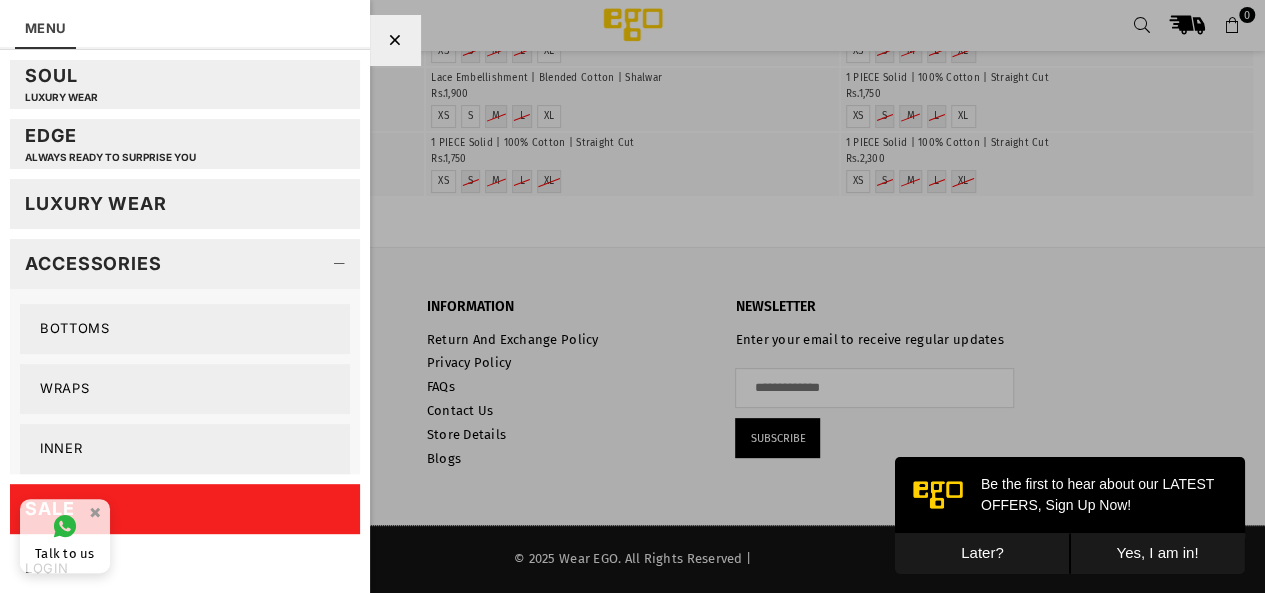 click on "Wraps" at bounding box center [185, 389] 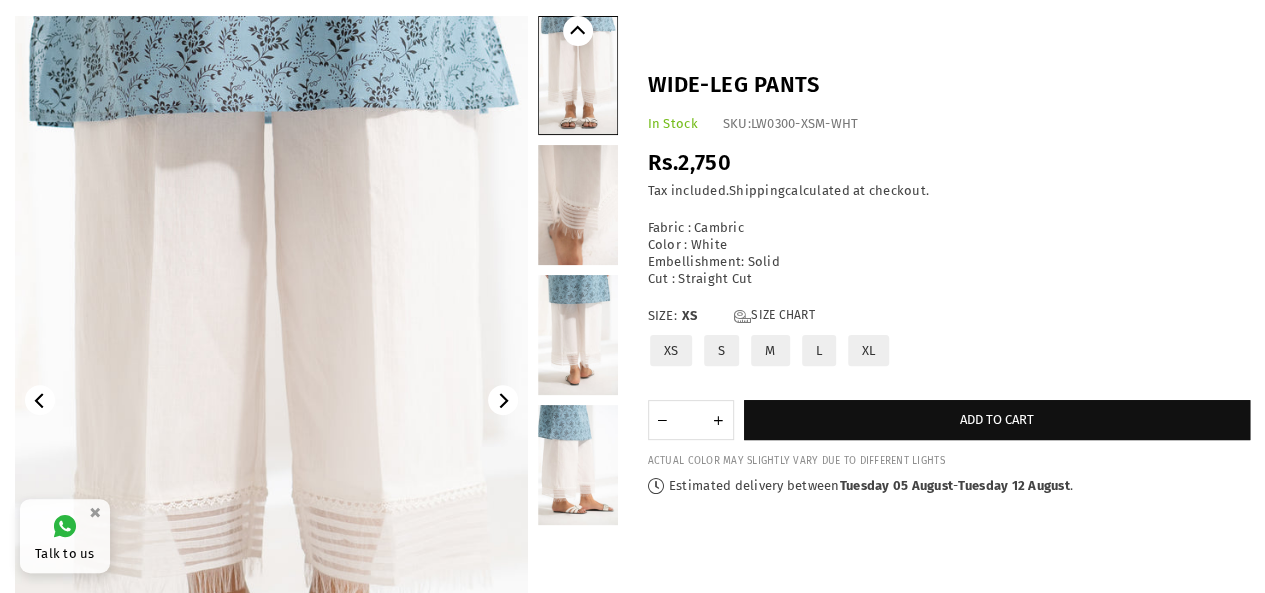 scroll, scrollTop: 128, scrollLeft: 0, axis: vertical 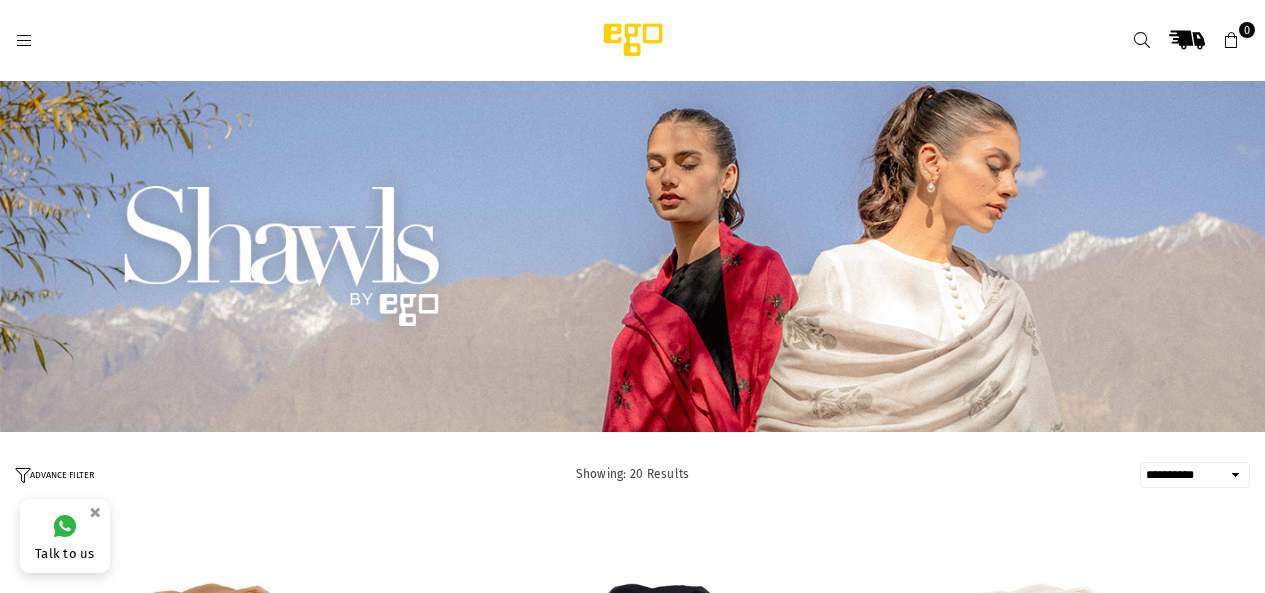 select on "**********" 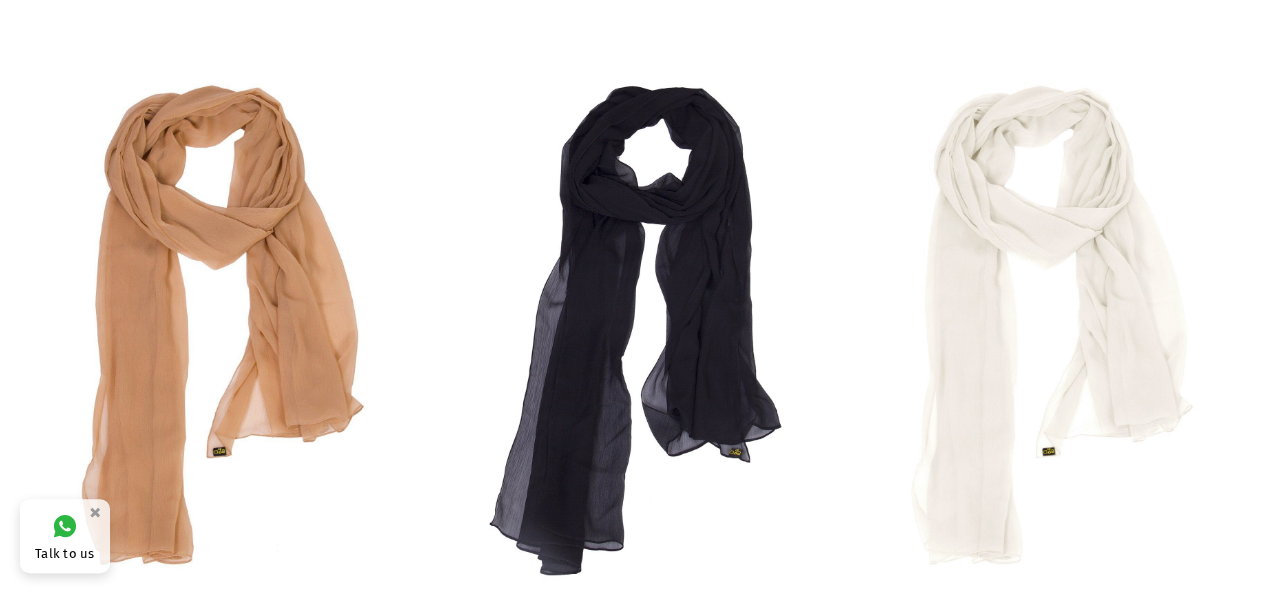 scroll, scrollTop: 0, scrollLeft: 0, axis: both 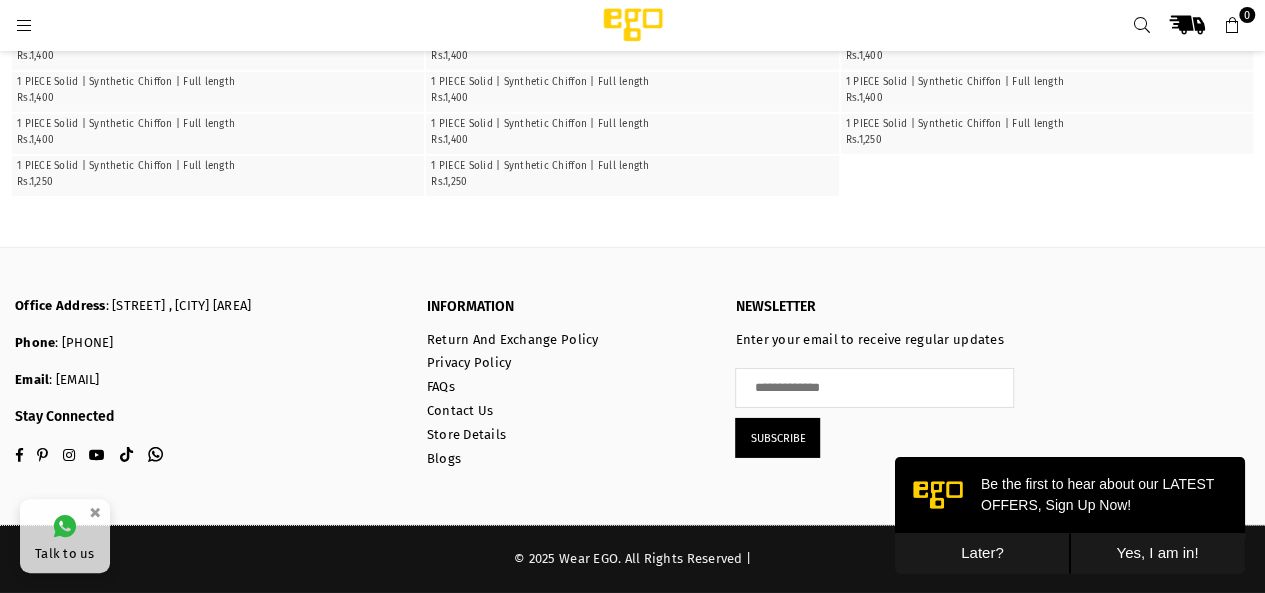 click at bounding box center (24, 24) 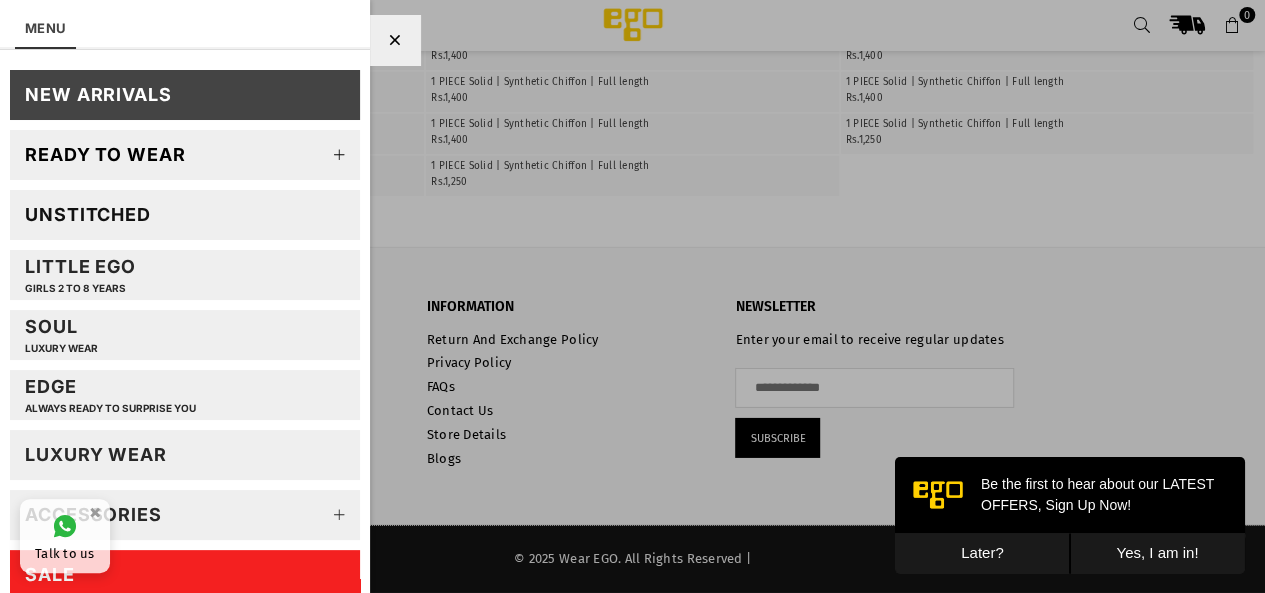 scroll, scrollTop: 4487, scrollLeft: 0, axis: vertical 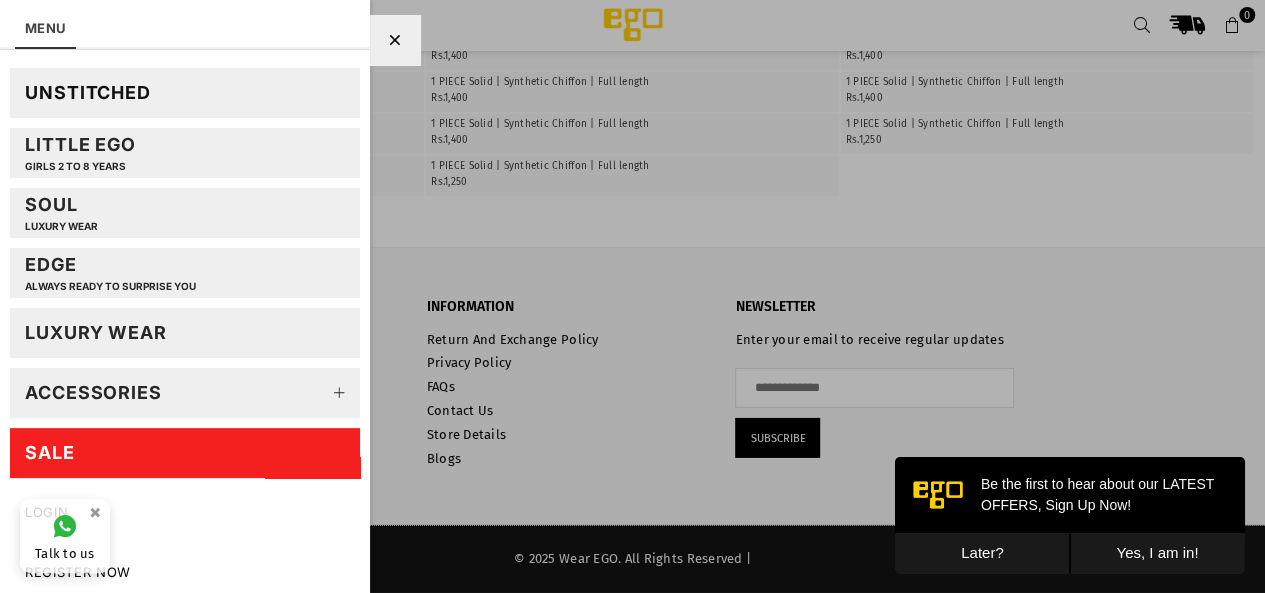 click on "SALE" at bounding box center [185, 453] 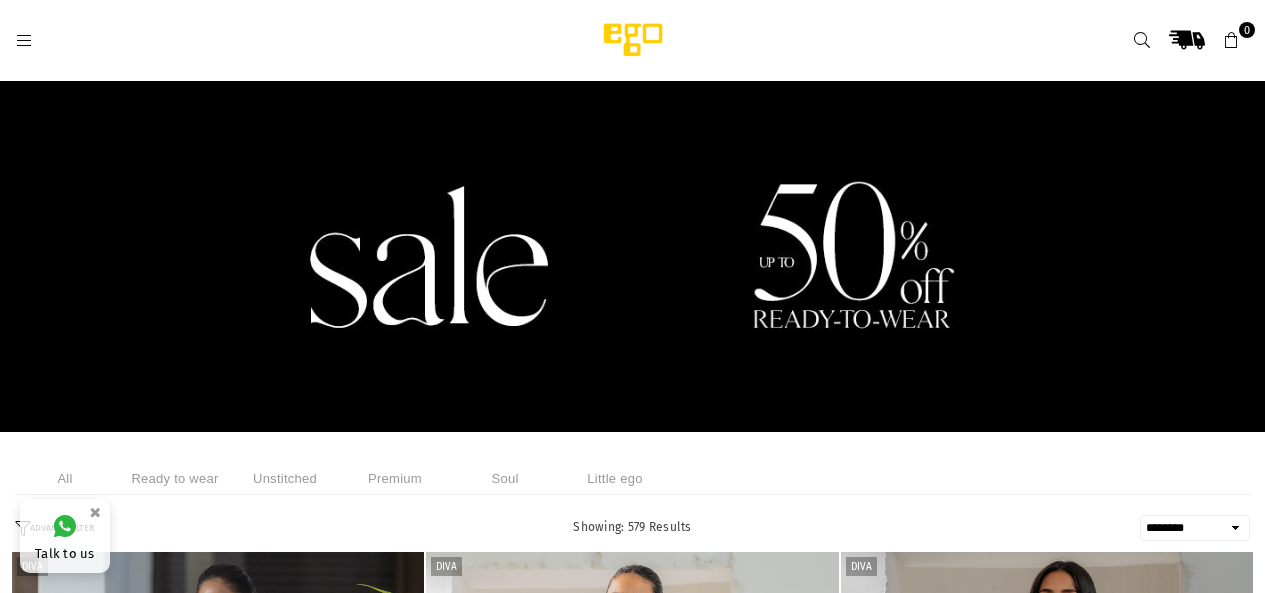 select on "******" 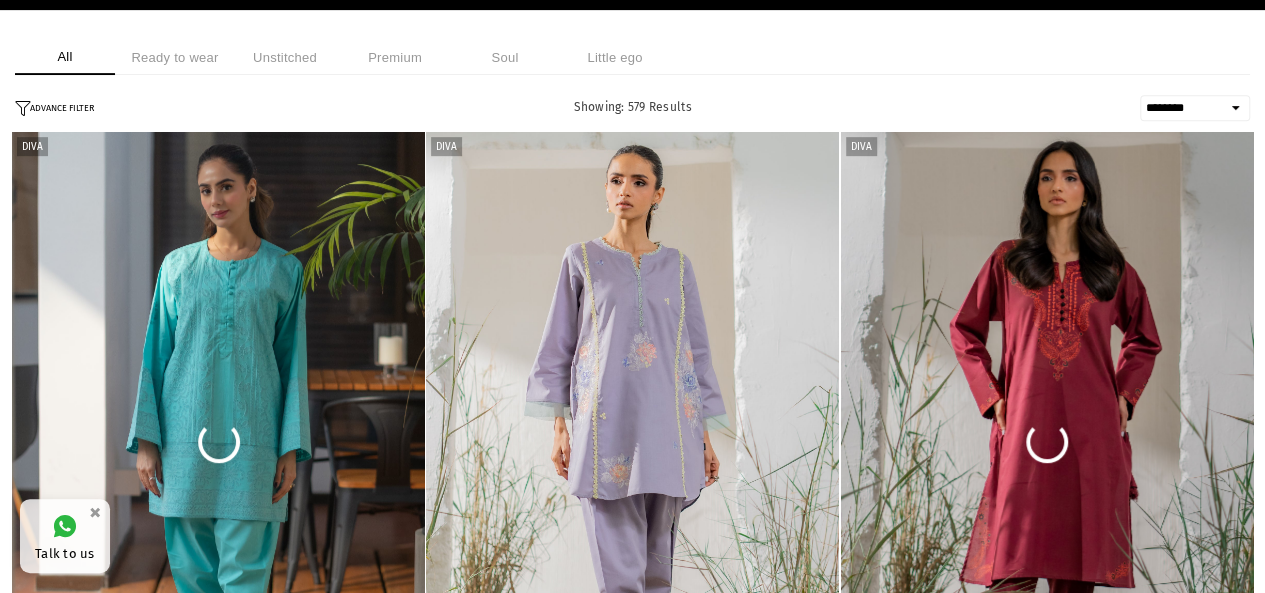 scroll, scrollTop: 659, scrollLeft: 0, axis: vertical 